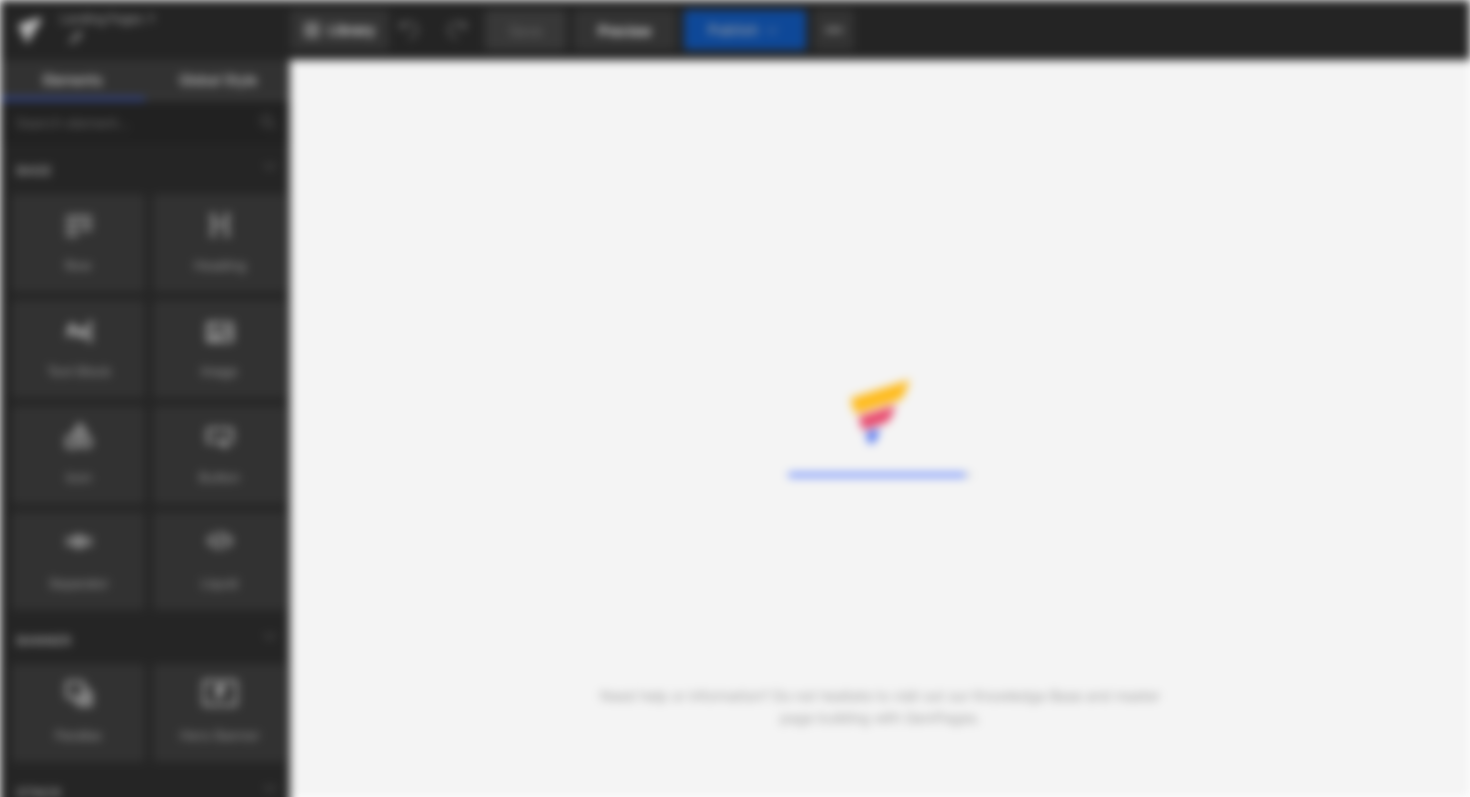 scroll, scrollTop: 0, scrollLeft: 0, axis: both 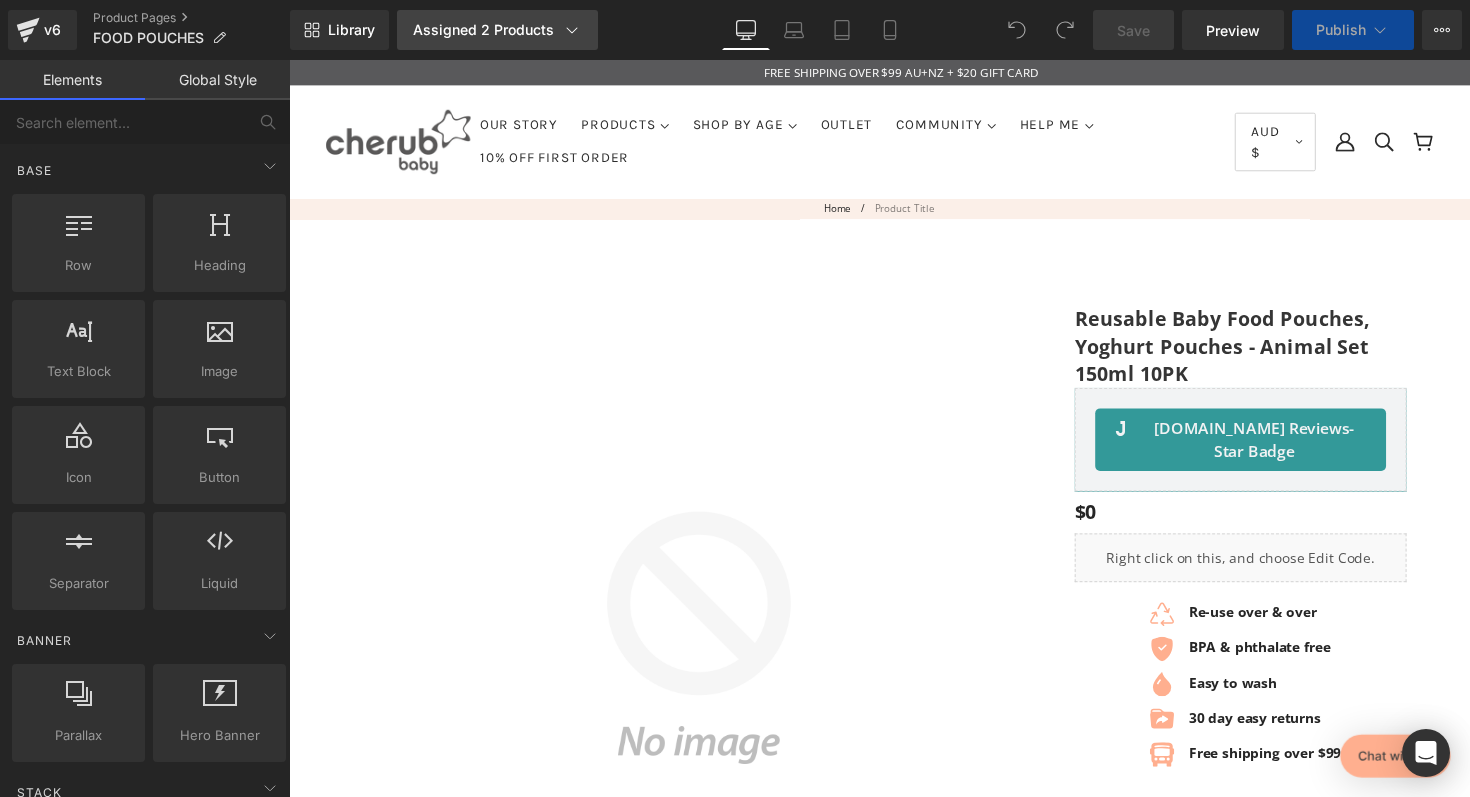 click 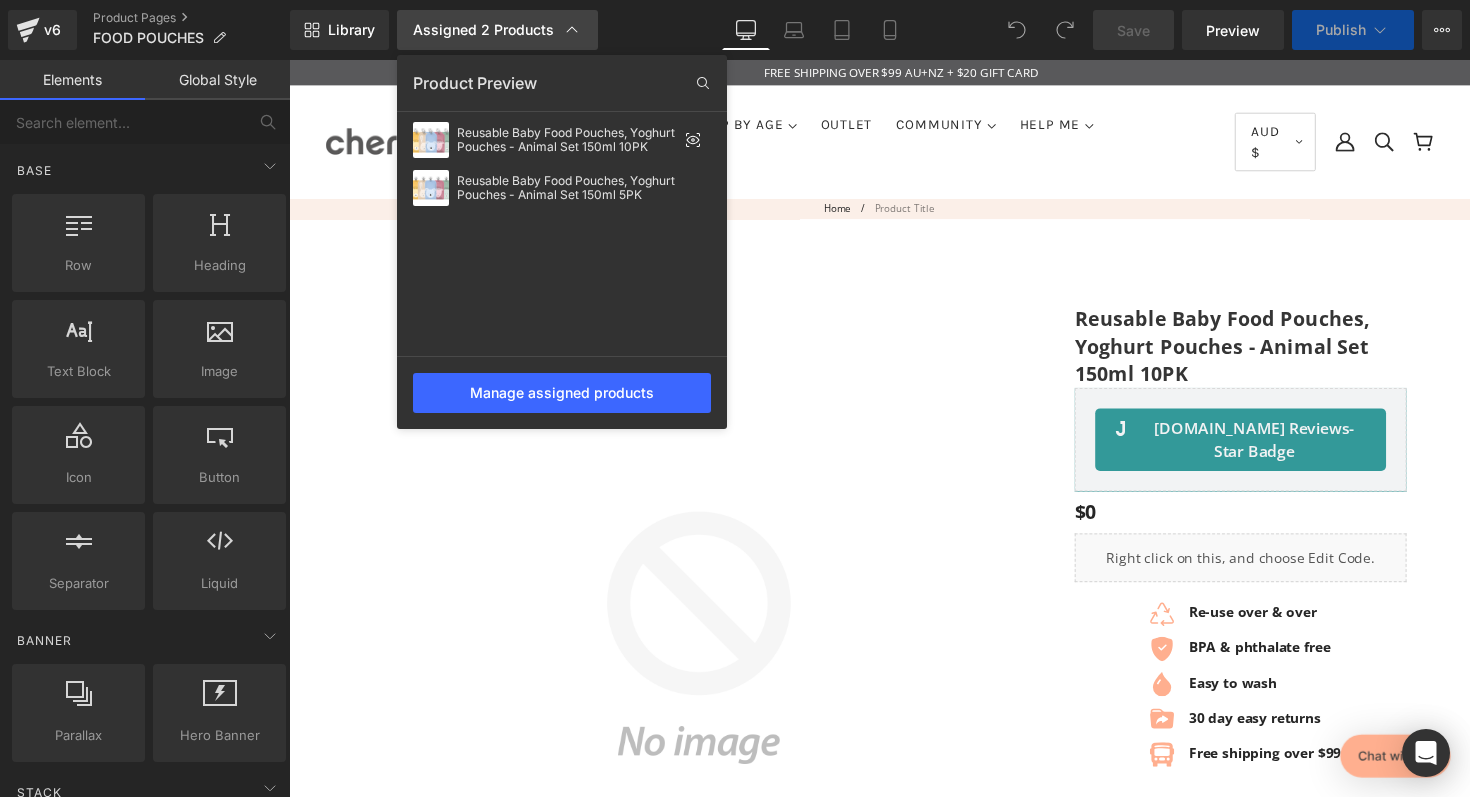 click 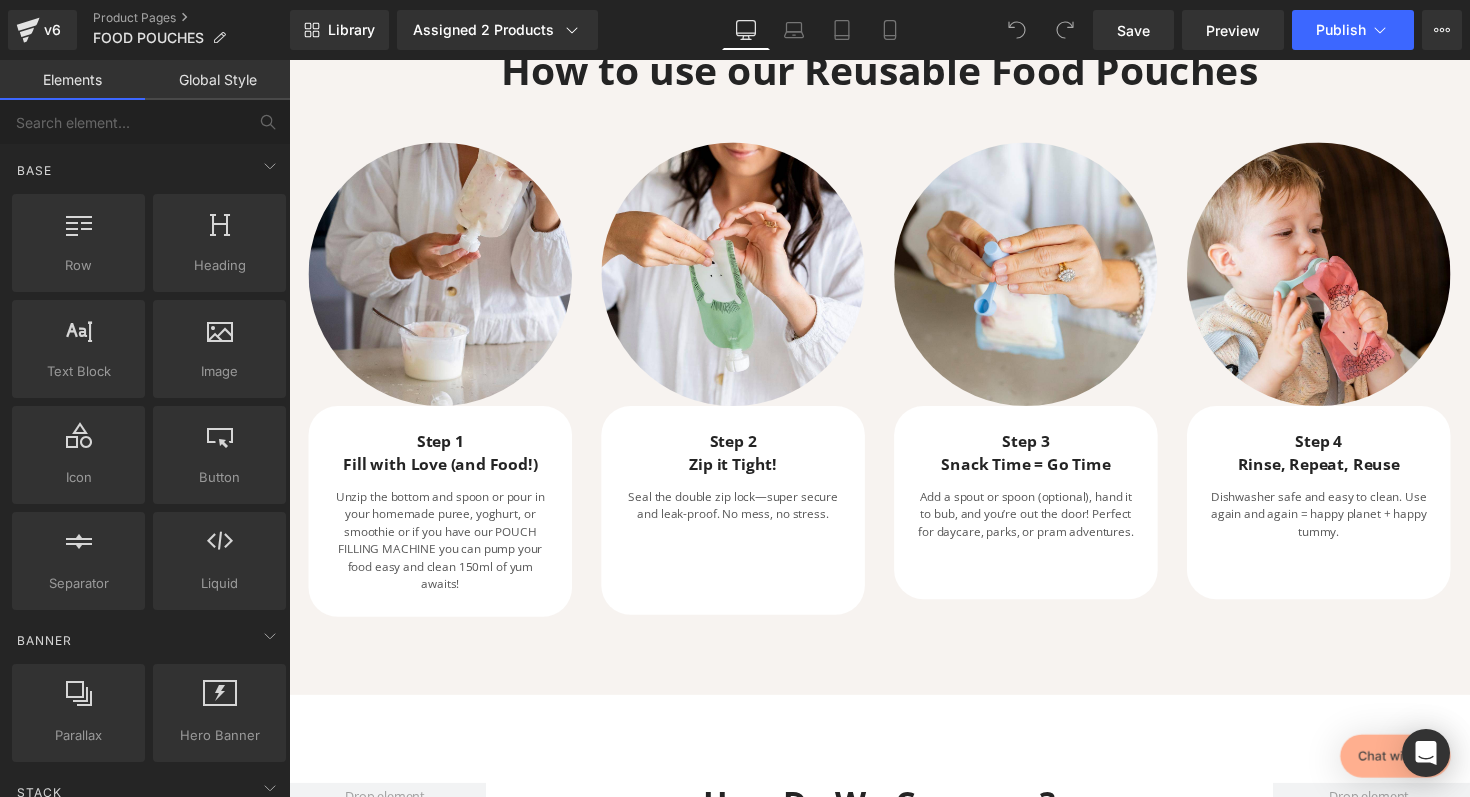 scroll, scrollTop: 5769, scrollLeft: 0, axis: vertical 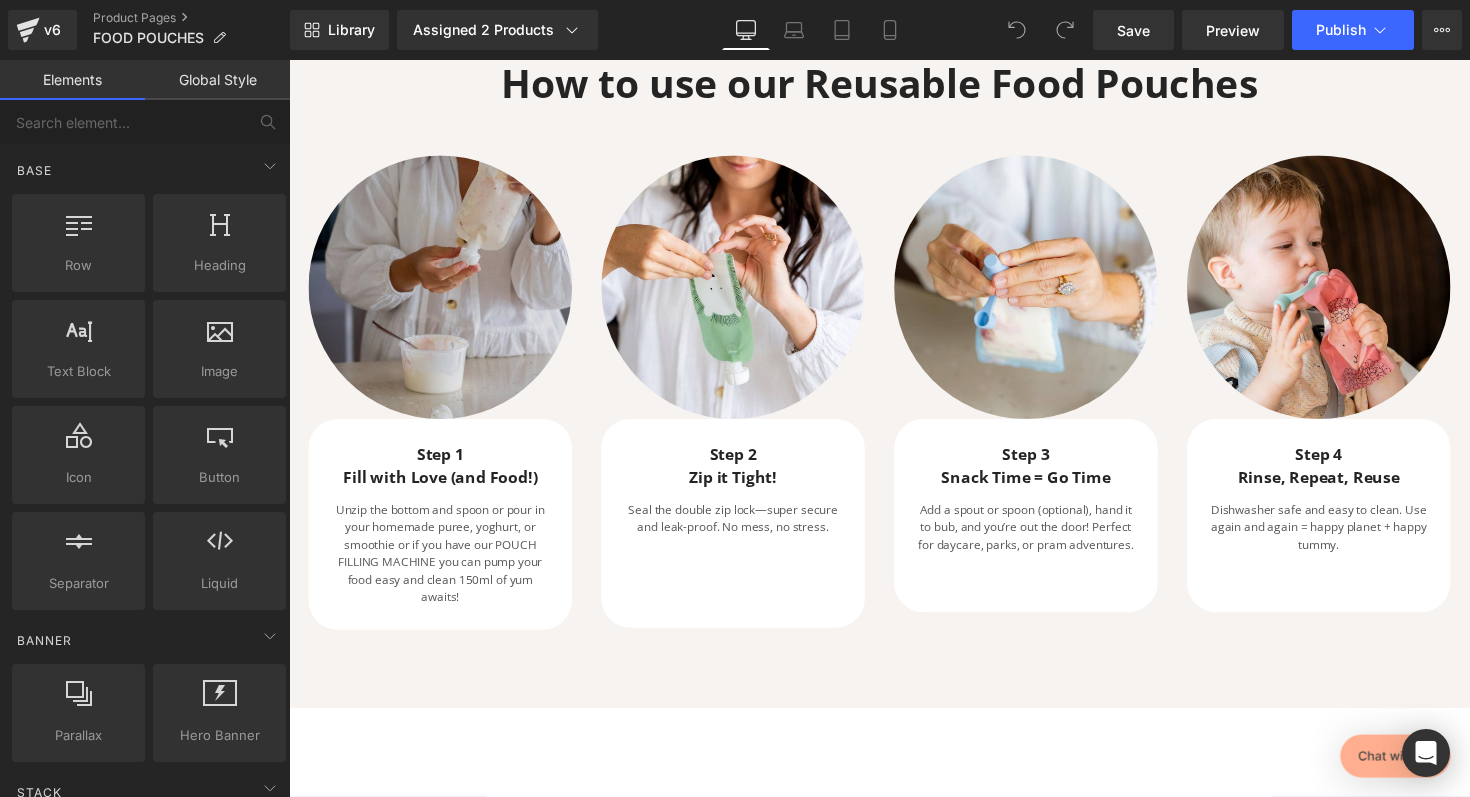 click at bounding box center [444, 293] 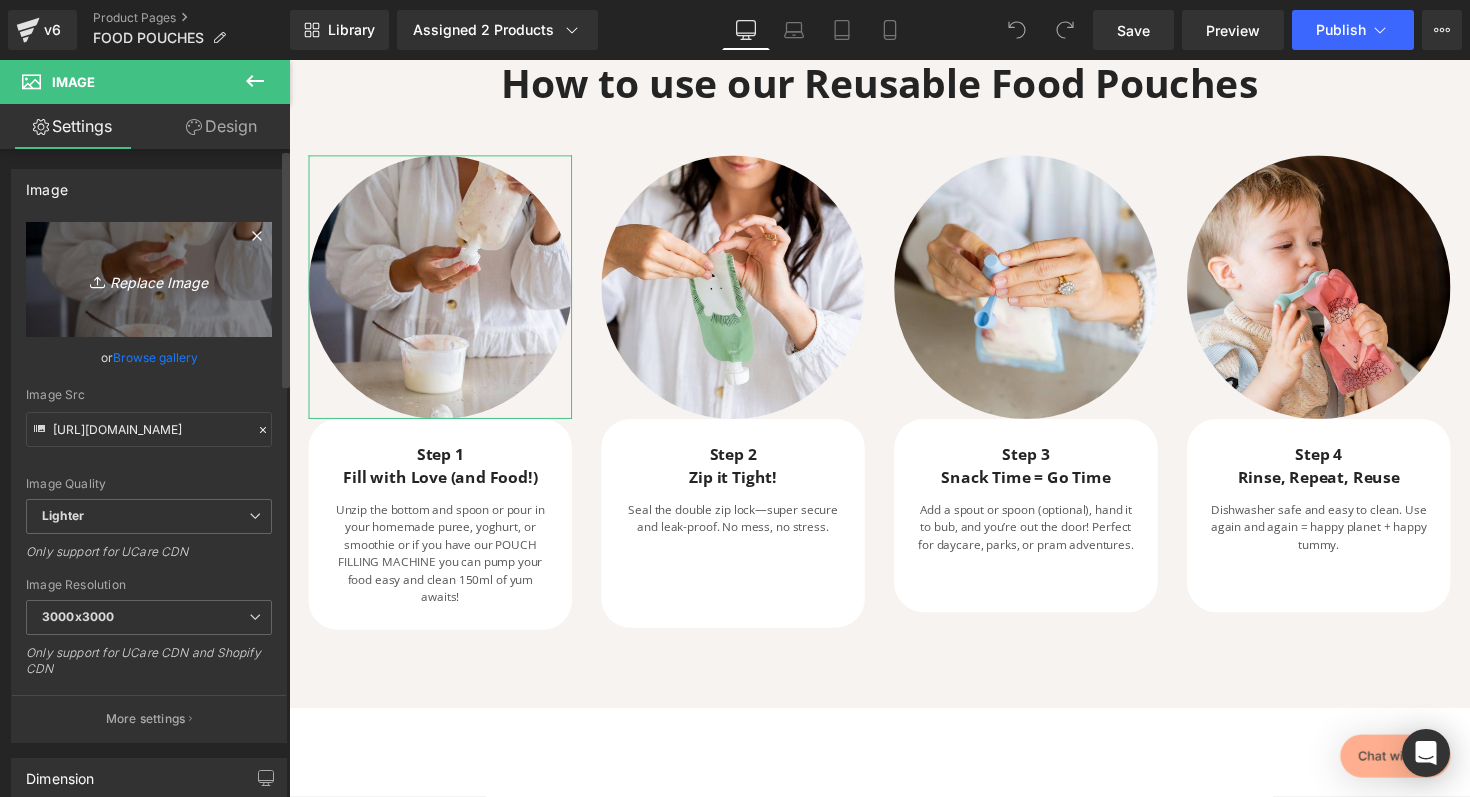 click on "Replace Image" at bounding box center (149, 279) 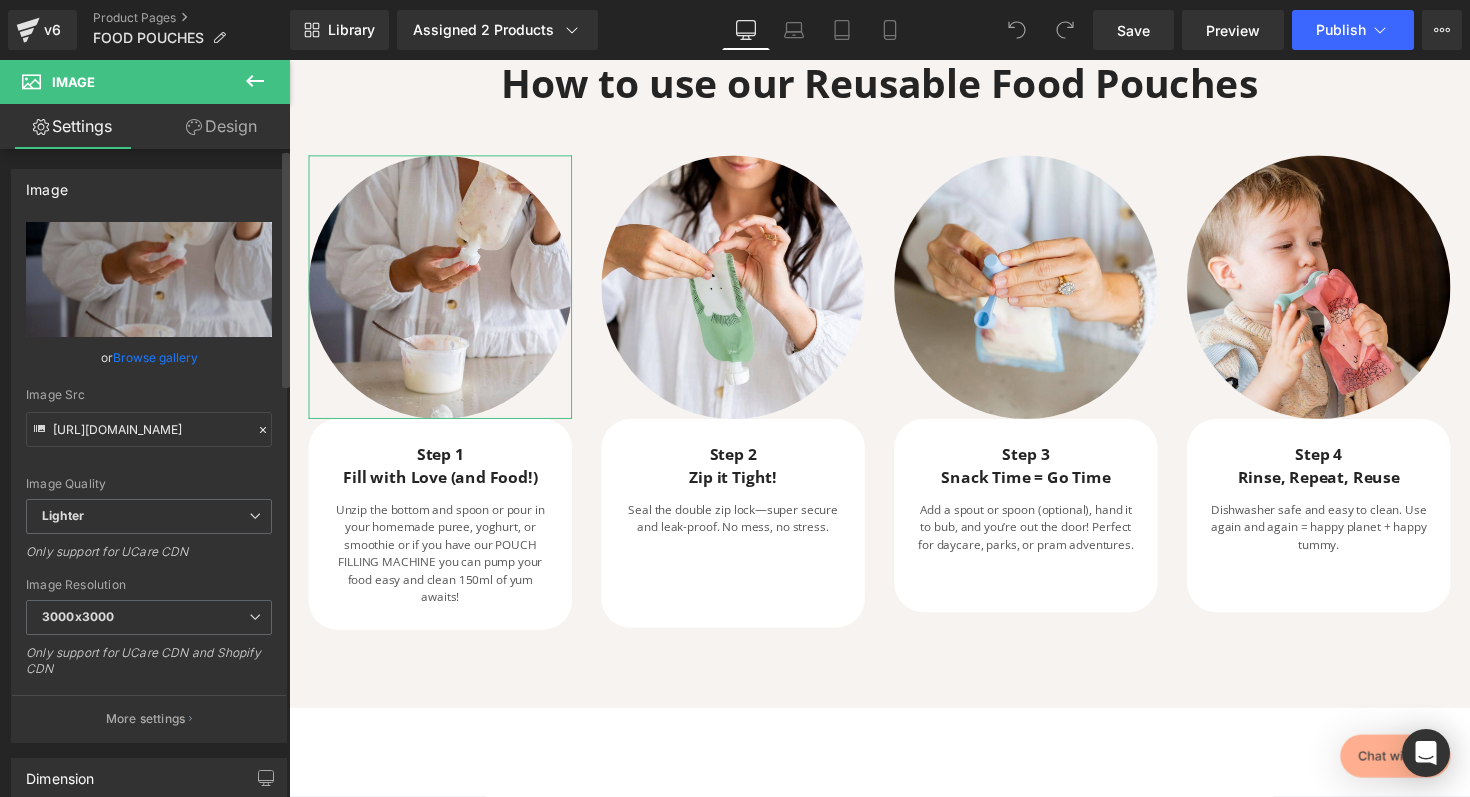 click on "Browse gallery" at bounding box center (155, 357) 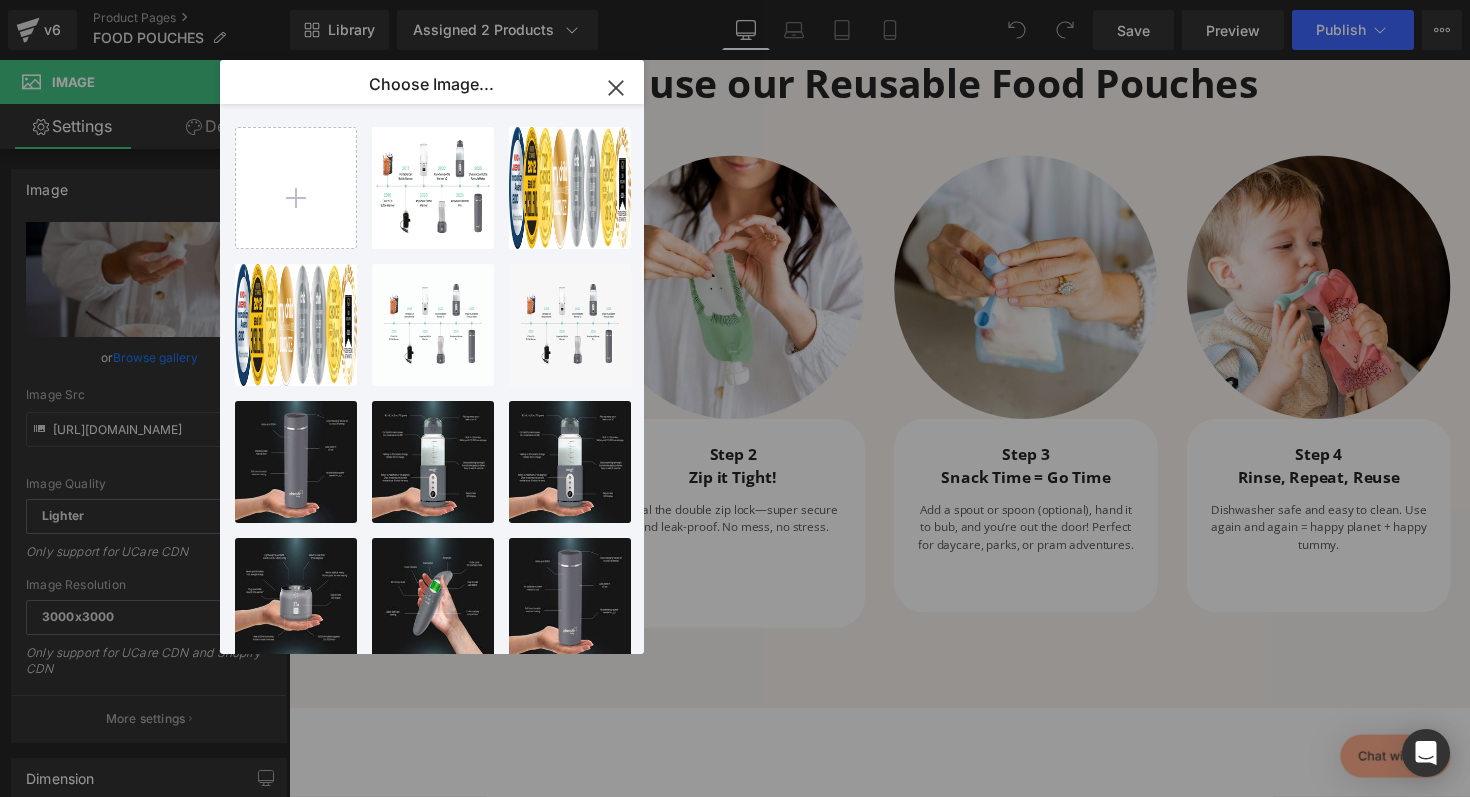 click 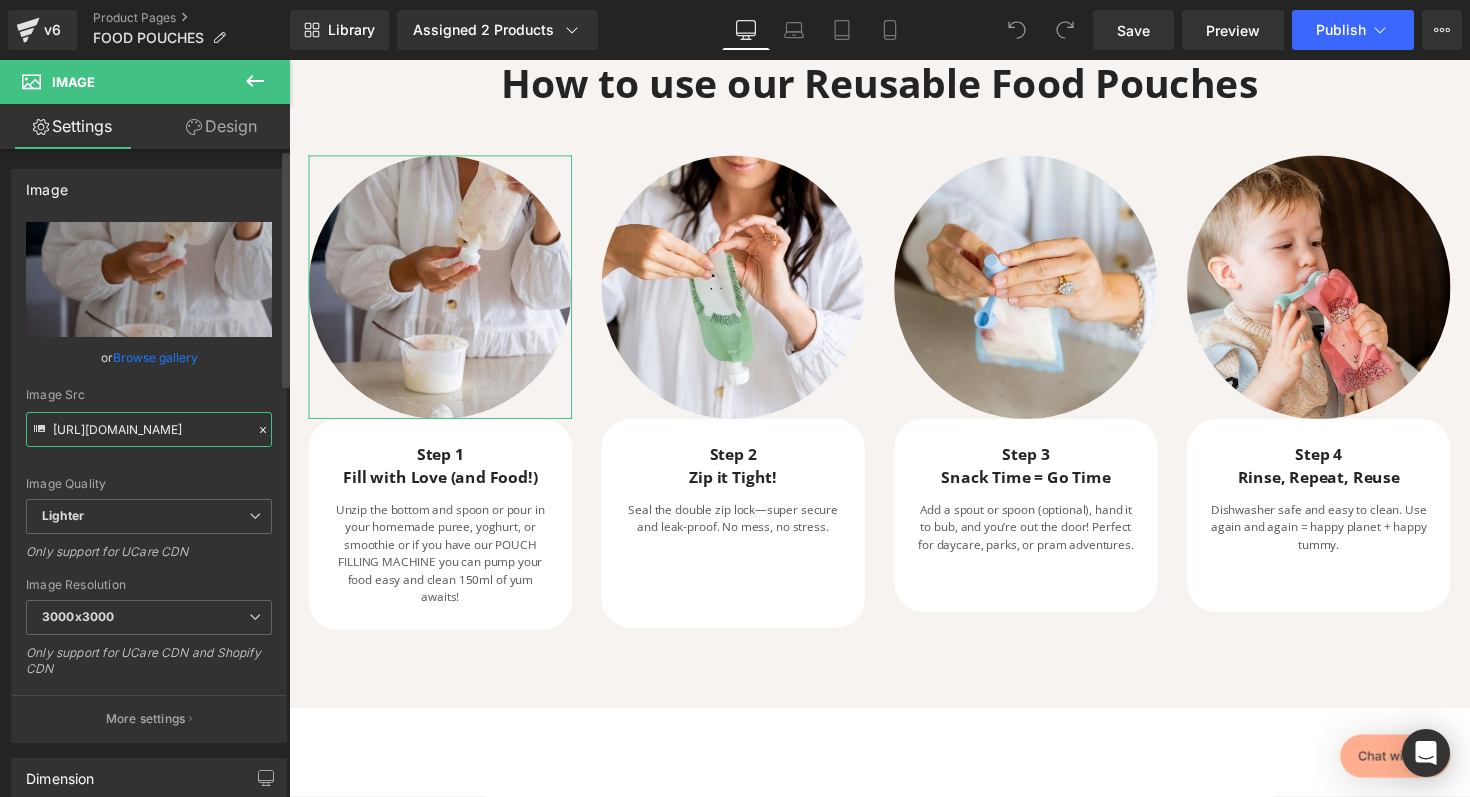 click on "https://ucarecdn.com/b9ba1503-f9f3-4bcc-9567-bd15190b9bda/-/format/auto/-/preview/3000x3000/-/quality/lighter/1.jpg" at bounding box center [149, 429] 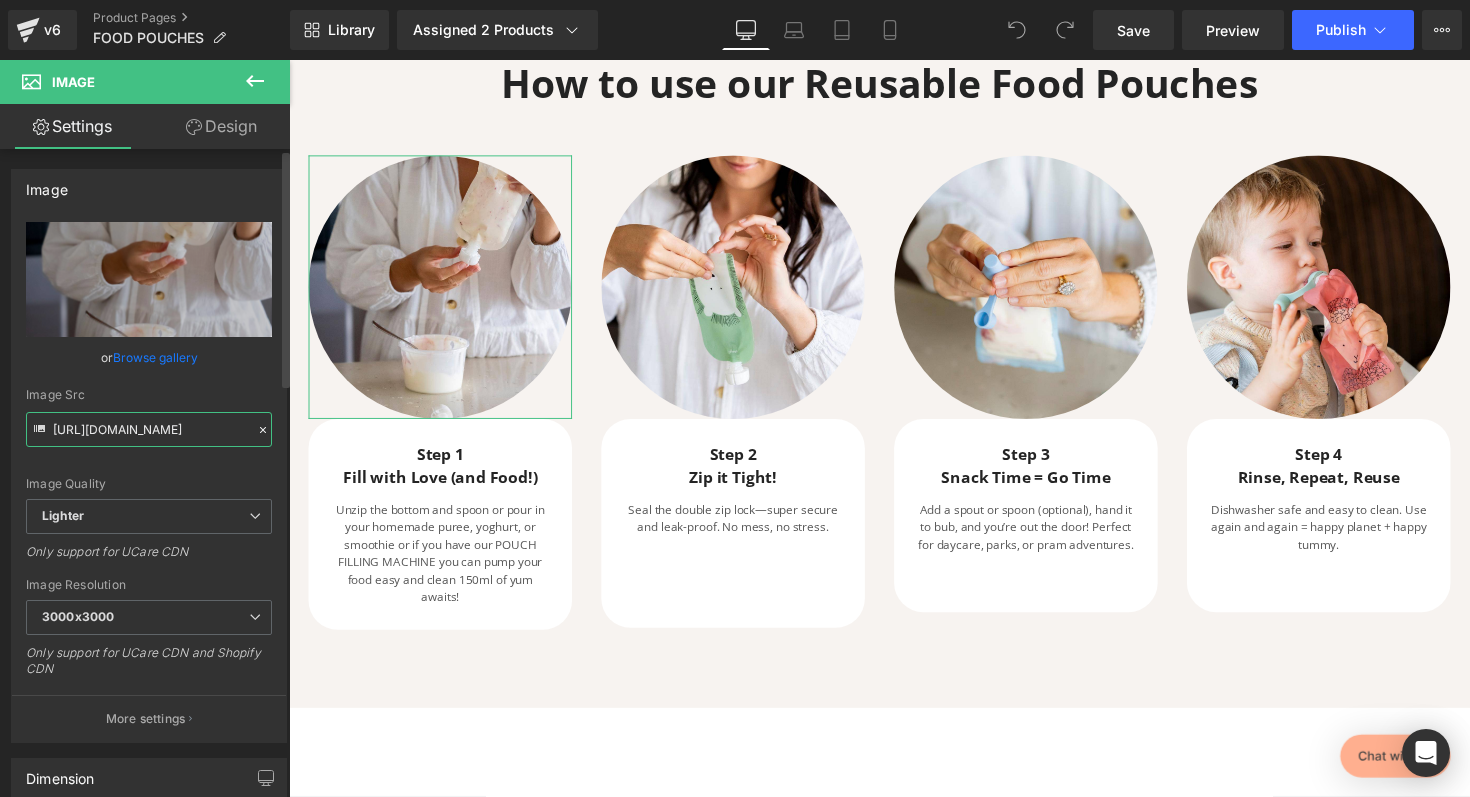click on "https://ucarecdn.com/b9ba1503-f9f3-4bcc-9567-bd15190b9bda/-/format/auto/-/preview/3000x3000/-/quality/lighter/1.jpg" at bounding box center (149, 429) 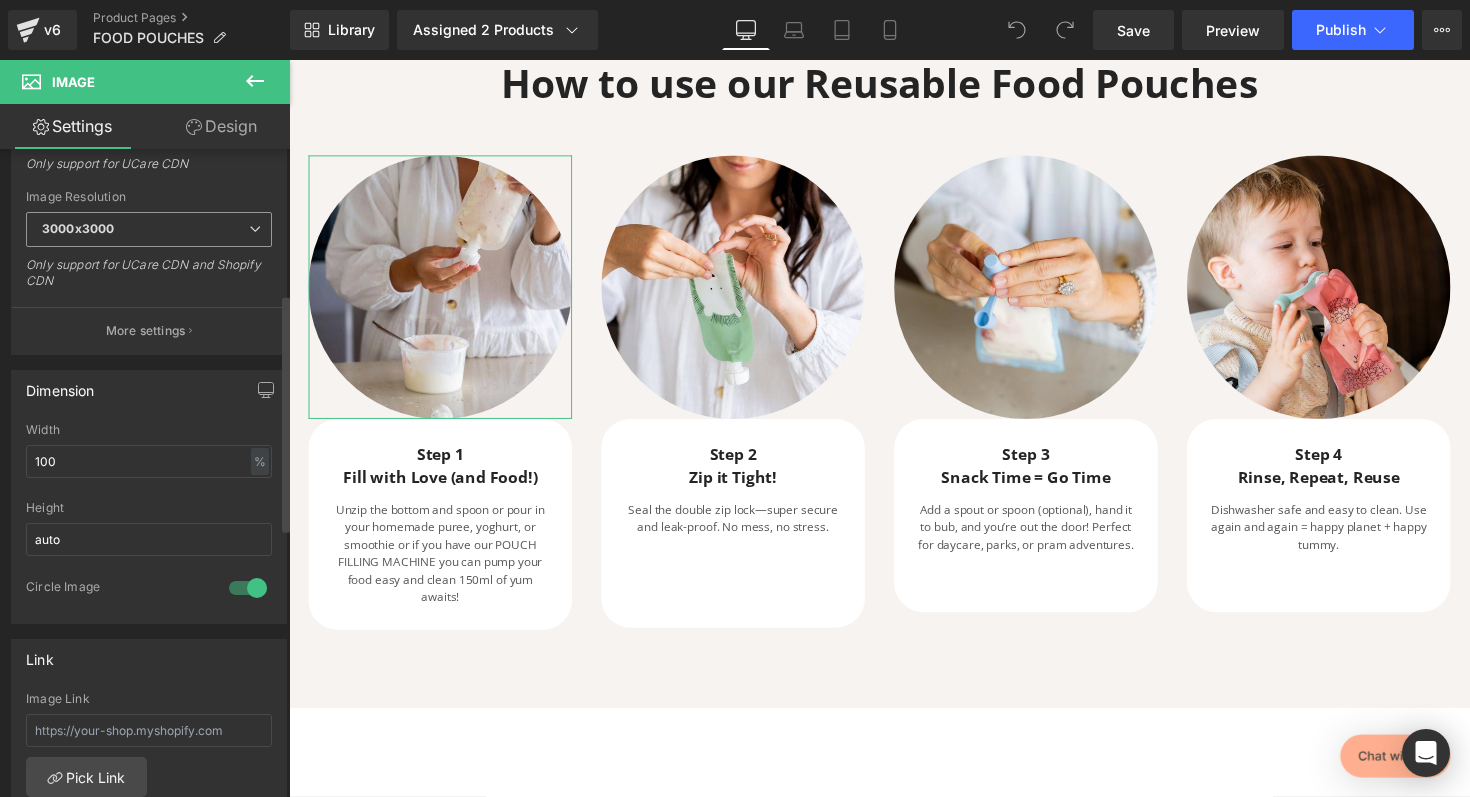 scroll, scrollTop: 343, scrollLeft: 0, axis: vertical 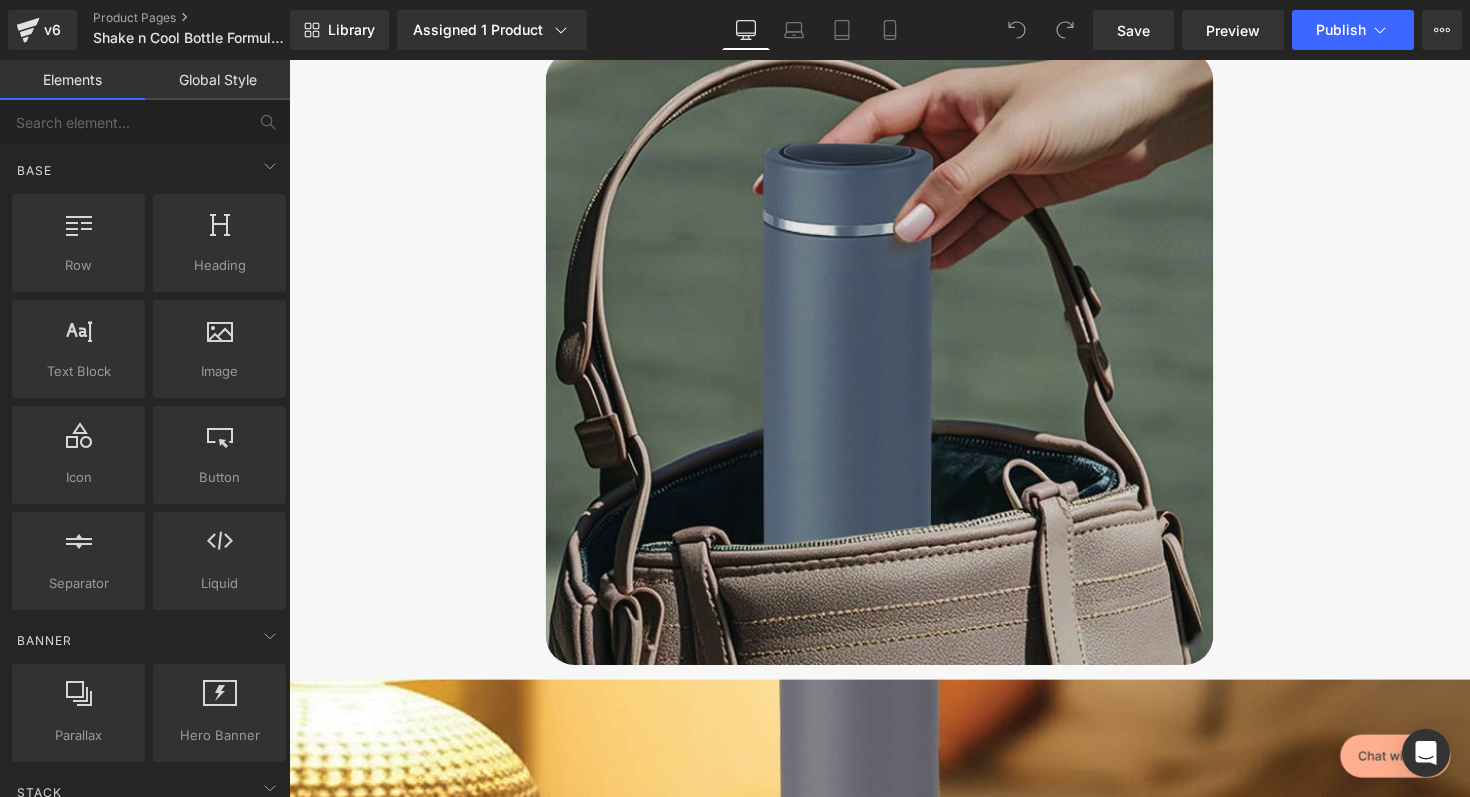 click at bounding box center [894, 365] 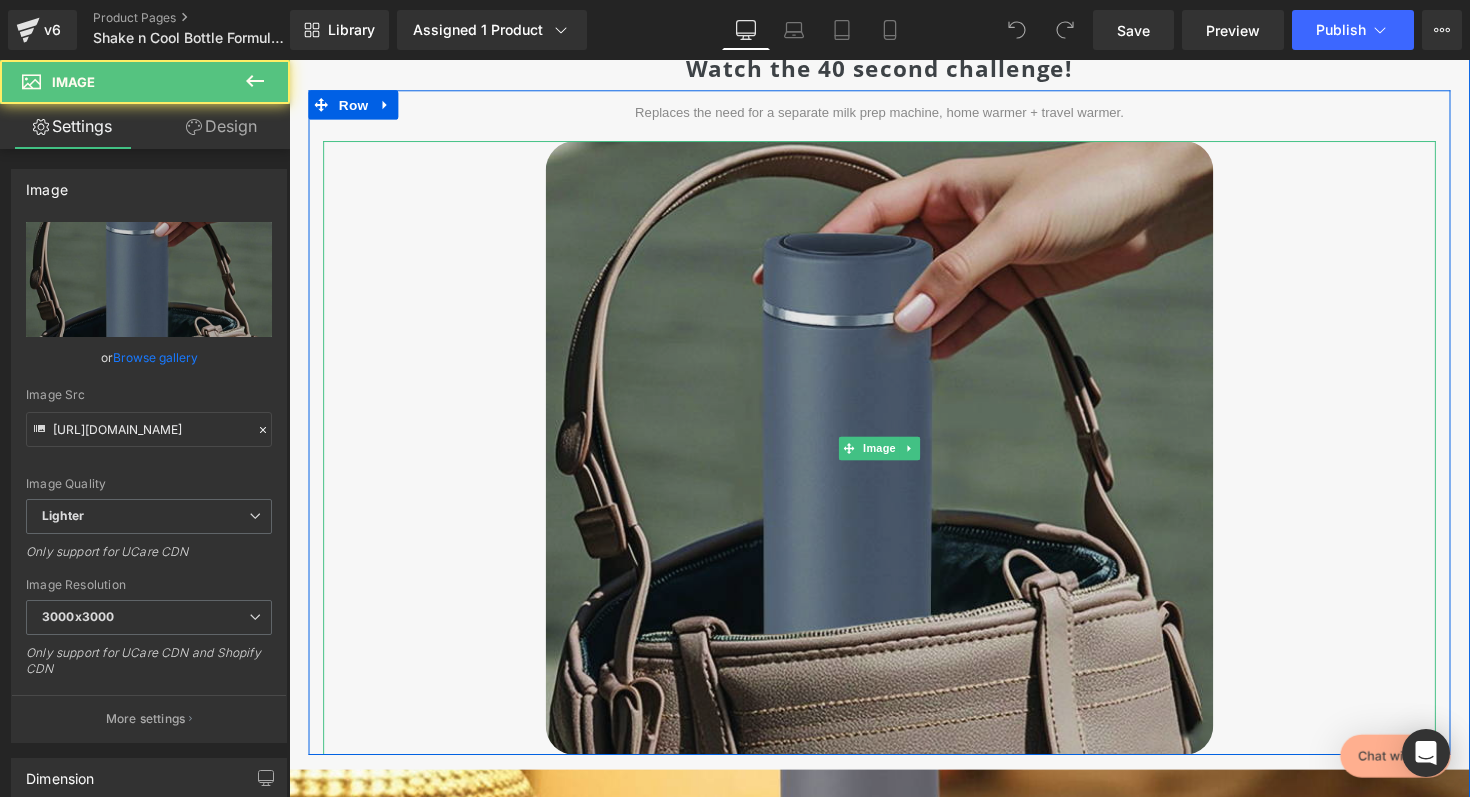scroll, scrollTop: 6200, scrollLeft: 0, axis: vertical 